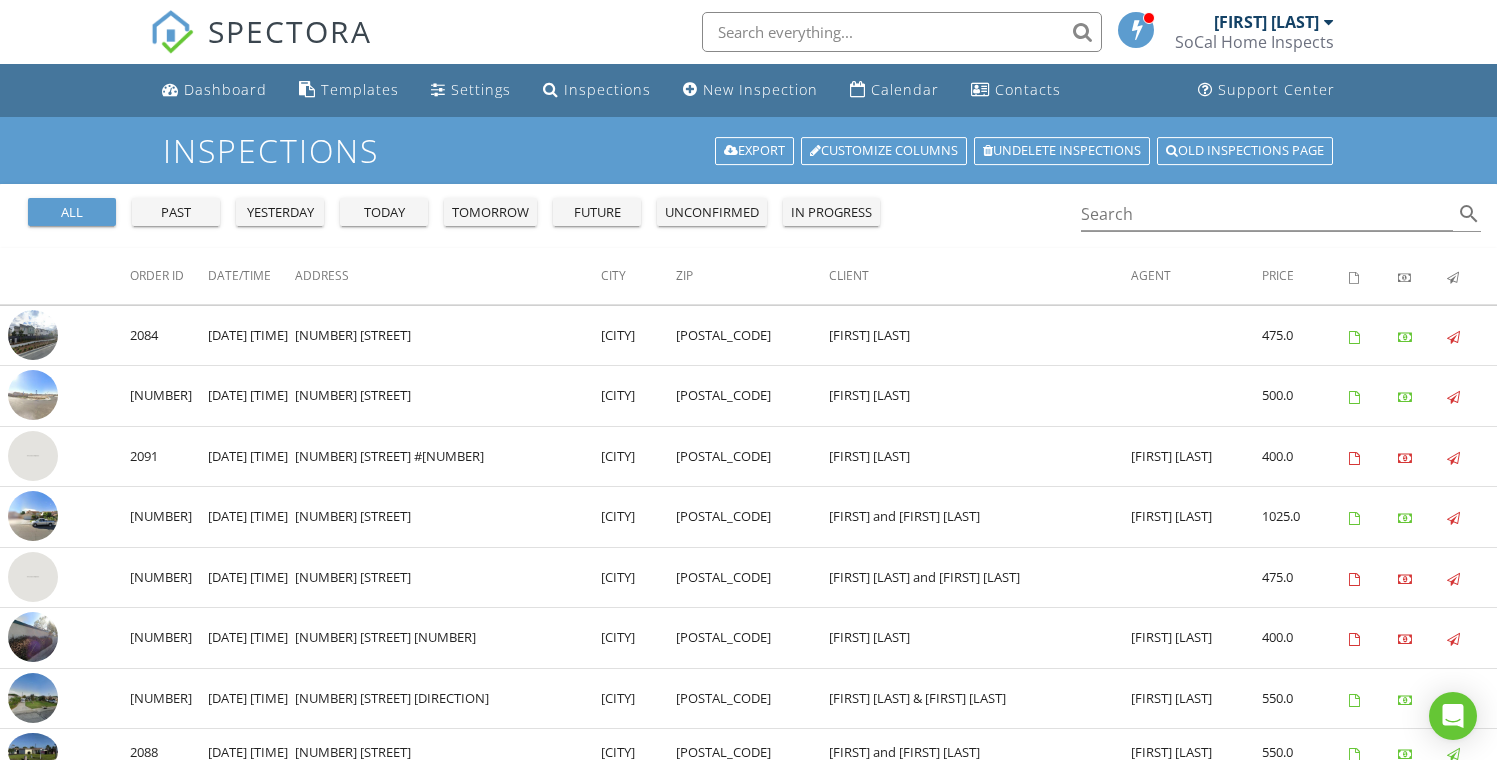 scroll, scrollTop: 212, scrollLeft: 0, axis: vertical 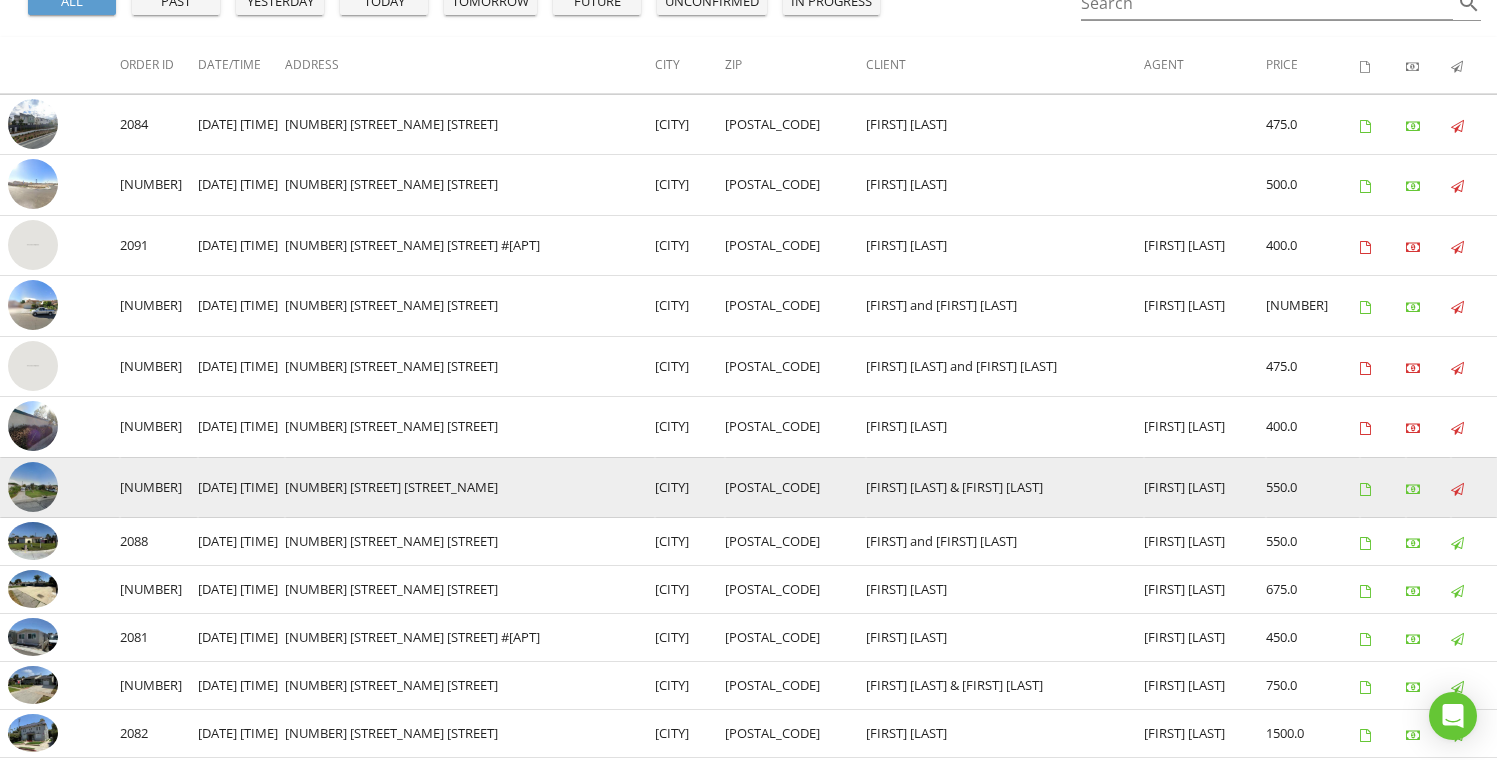 click on "[NUMBER] [STREET] [DIRECTION]" at bounding box center (470, 487) 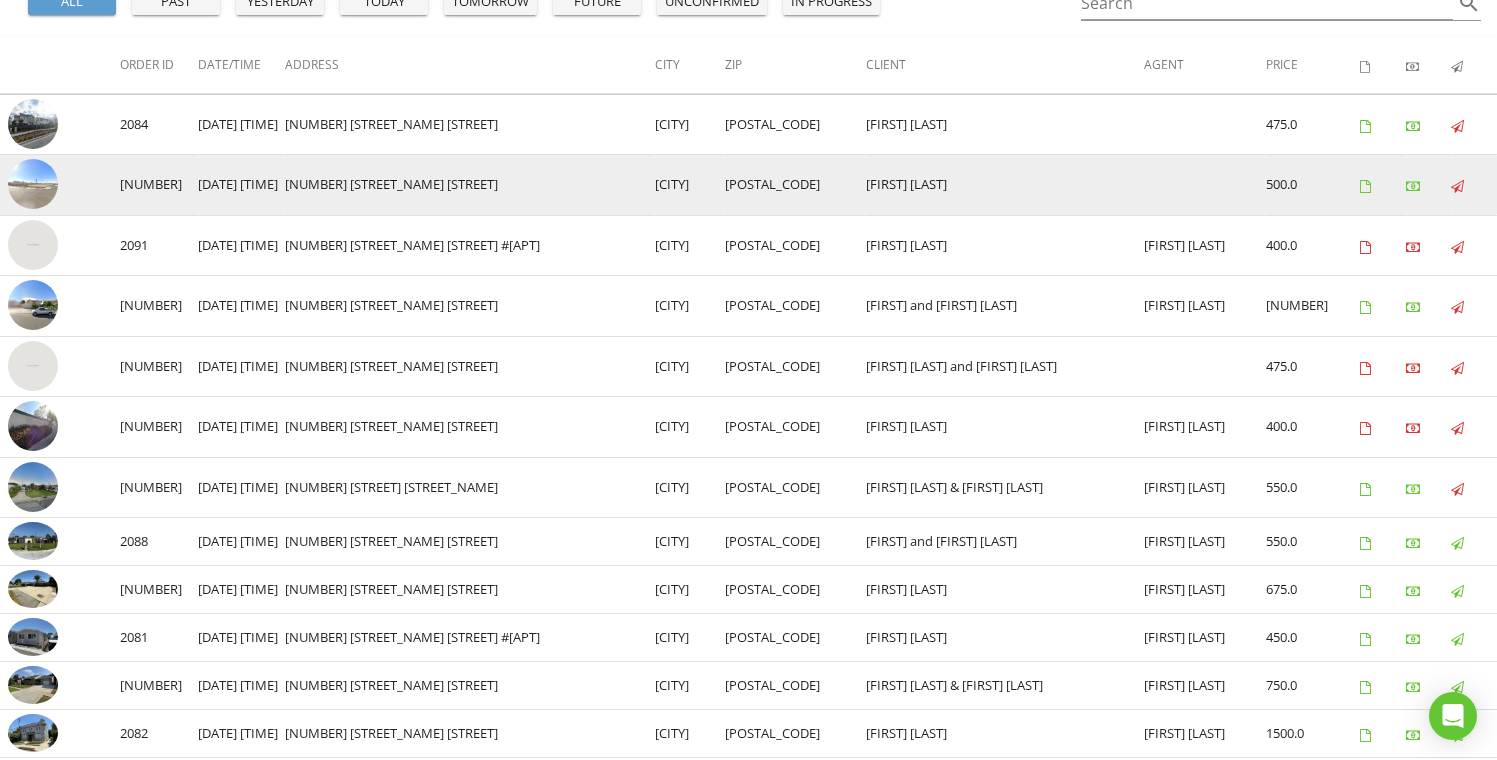 scroll, scrollTop: 0, scrollLeft: 0, axis: both 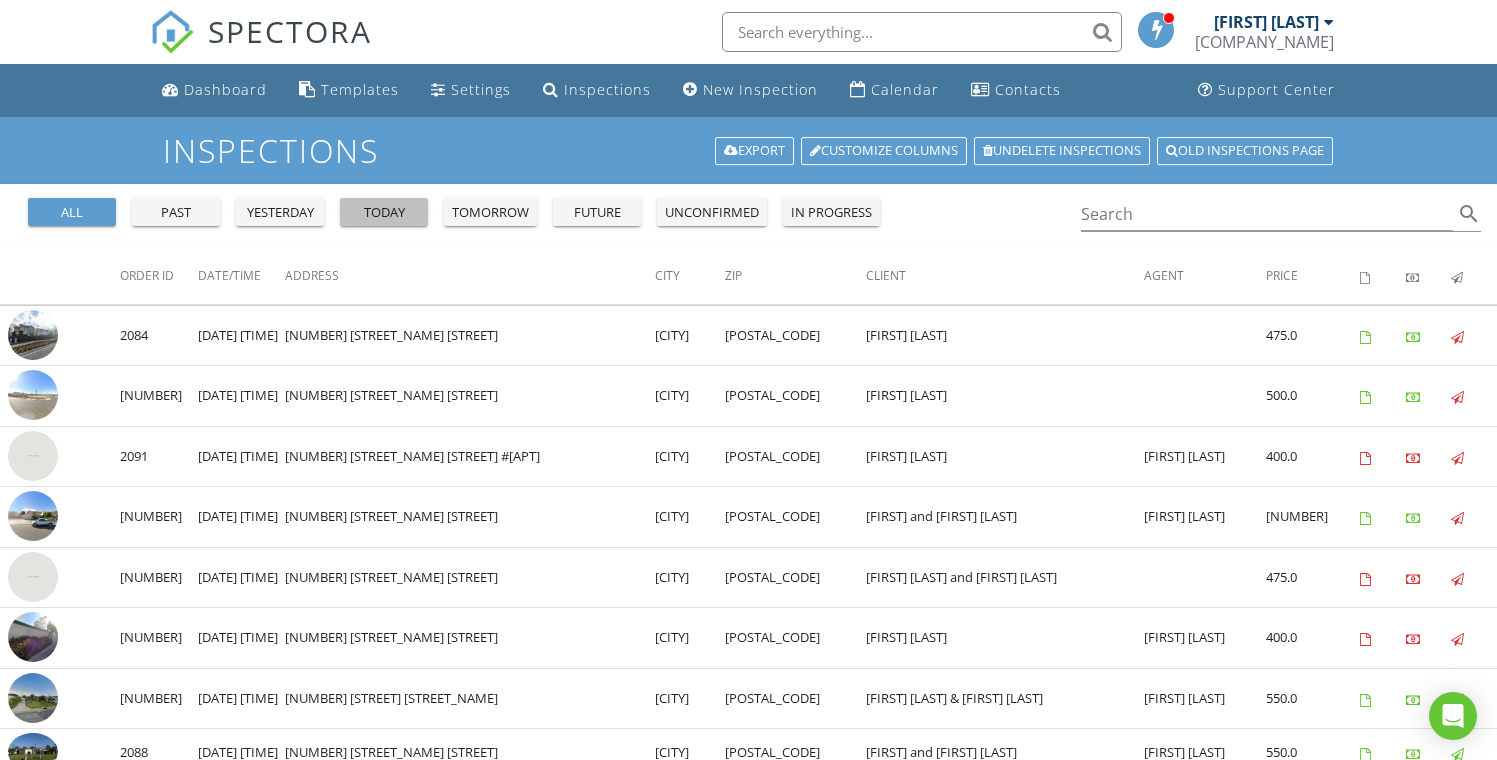 click on "today" at bounding box center (384, 213) 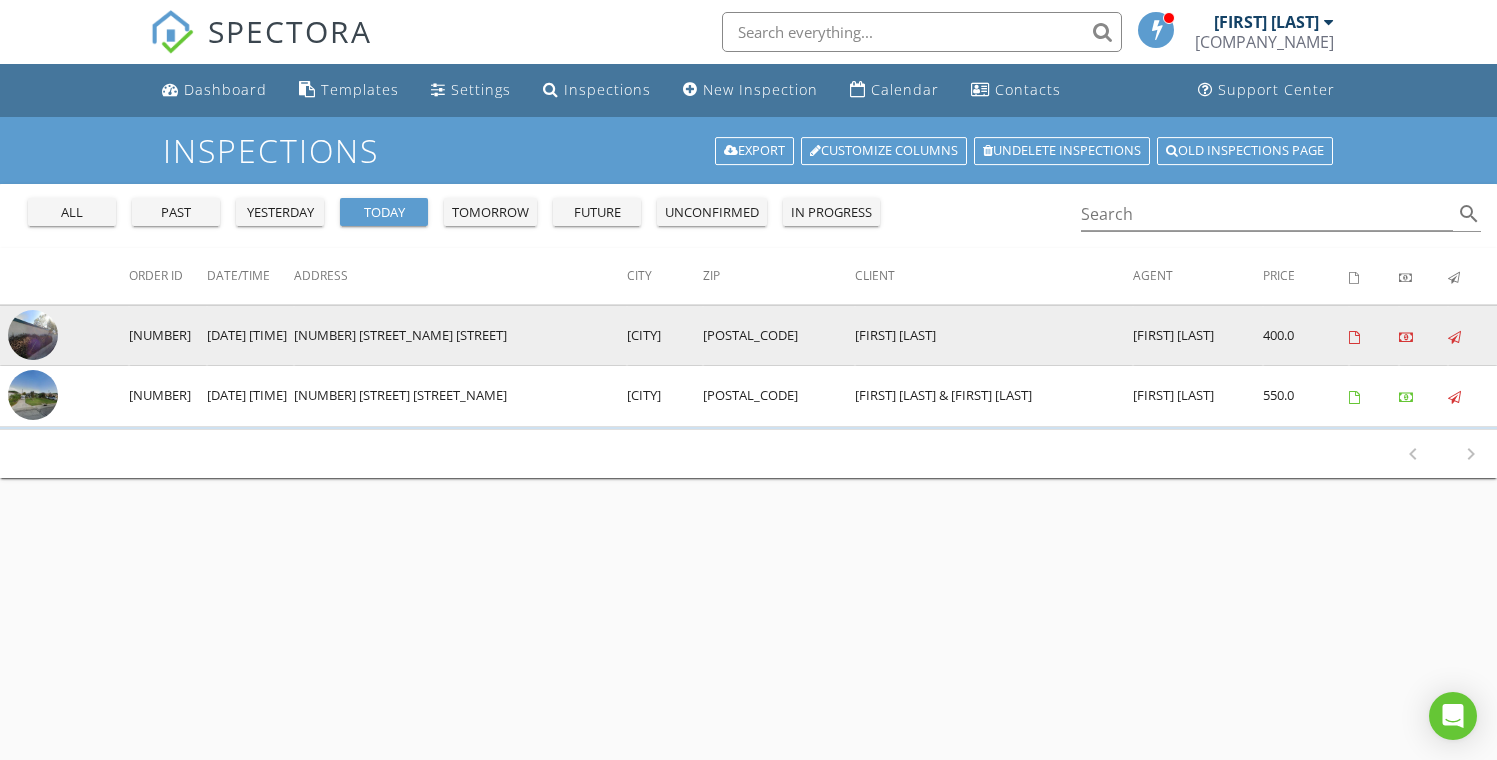 click on "13801 Shirley St. 14" at bounding box center (460, 335) 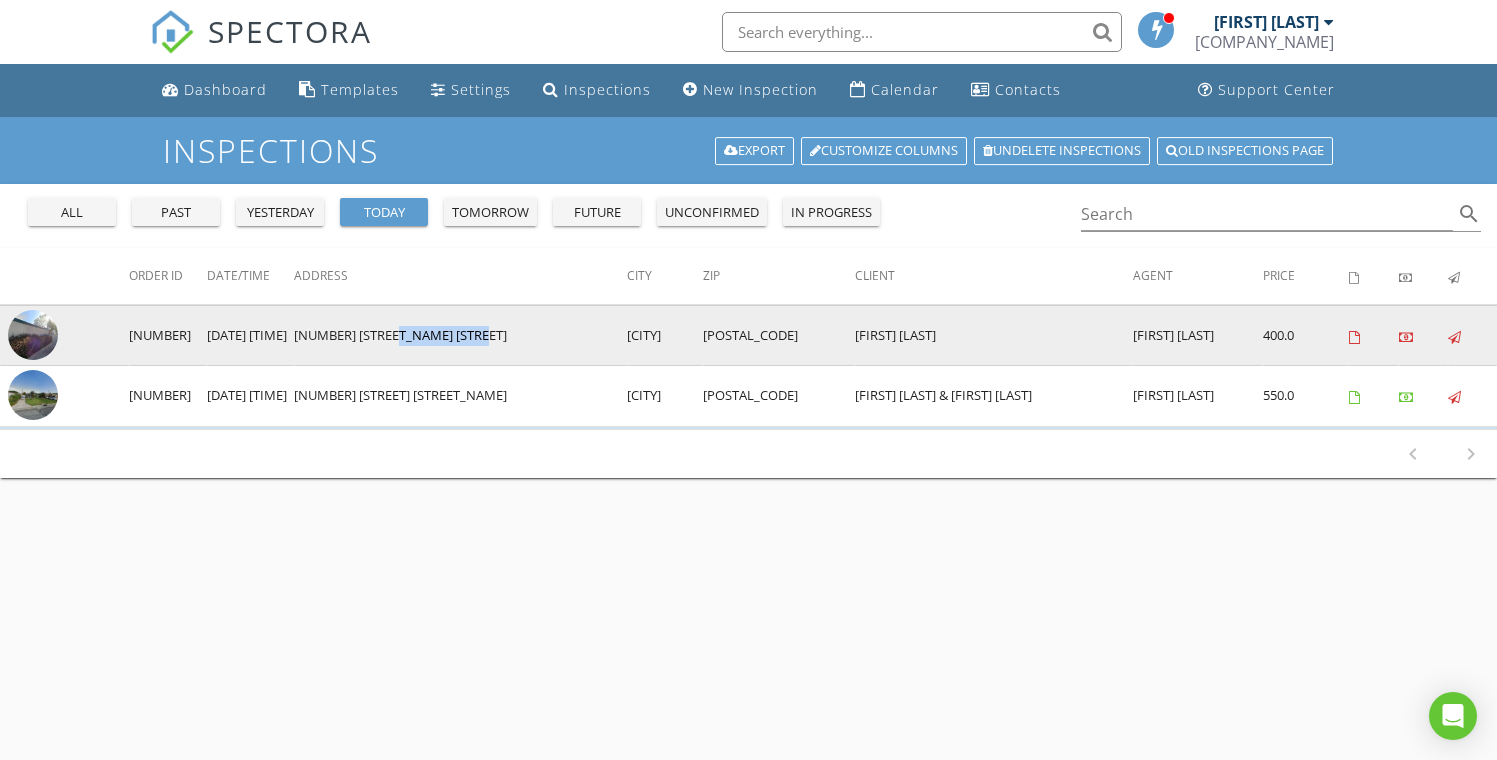 drag, startPoint x: 318, startPoint y: 327, endPoint x: 370, endPoint y: 330, distance: 52.086468 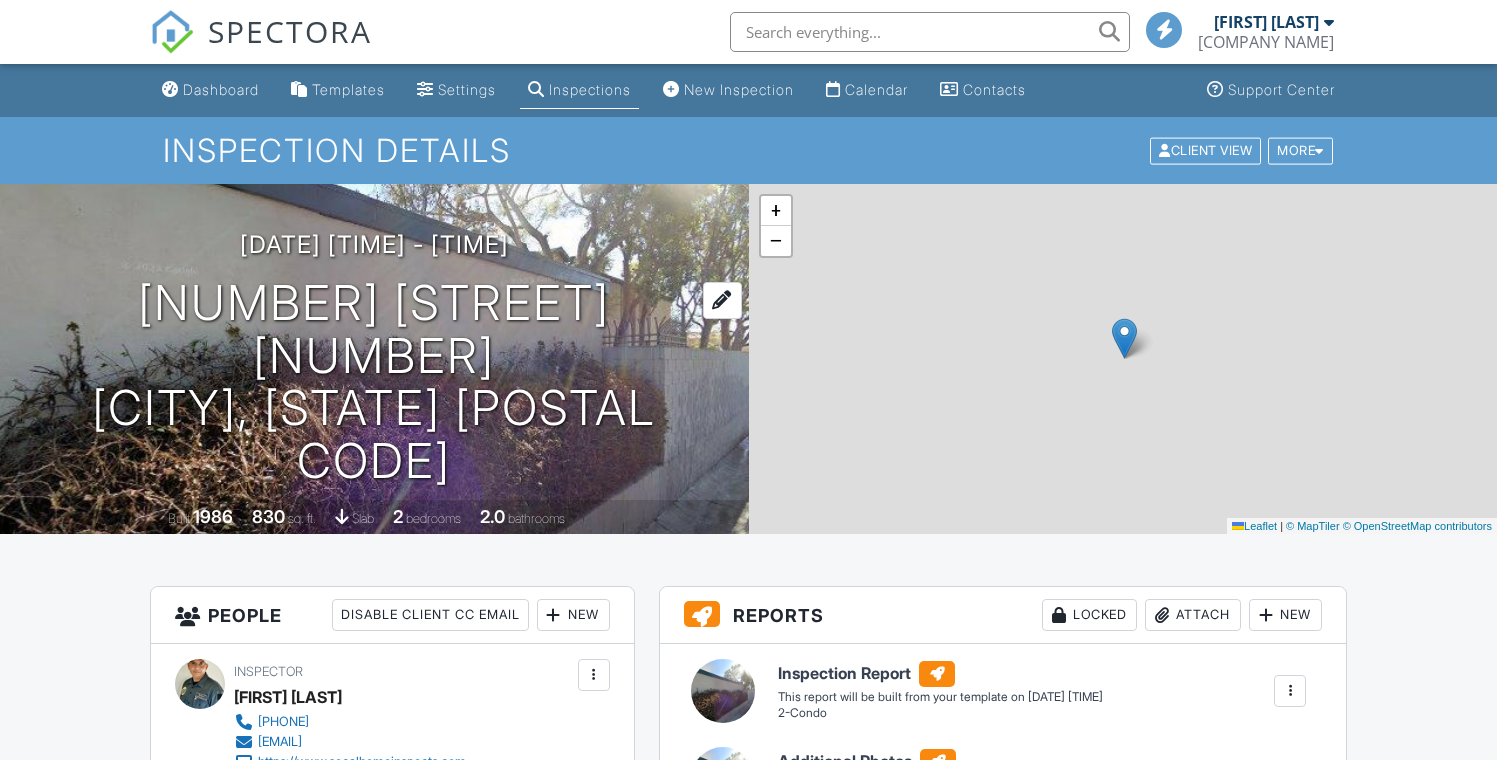 scroll, scrollTop: 0, scrollLeft: 0, axis: both 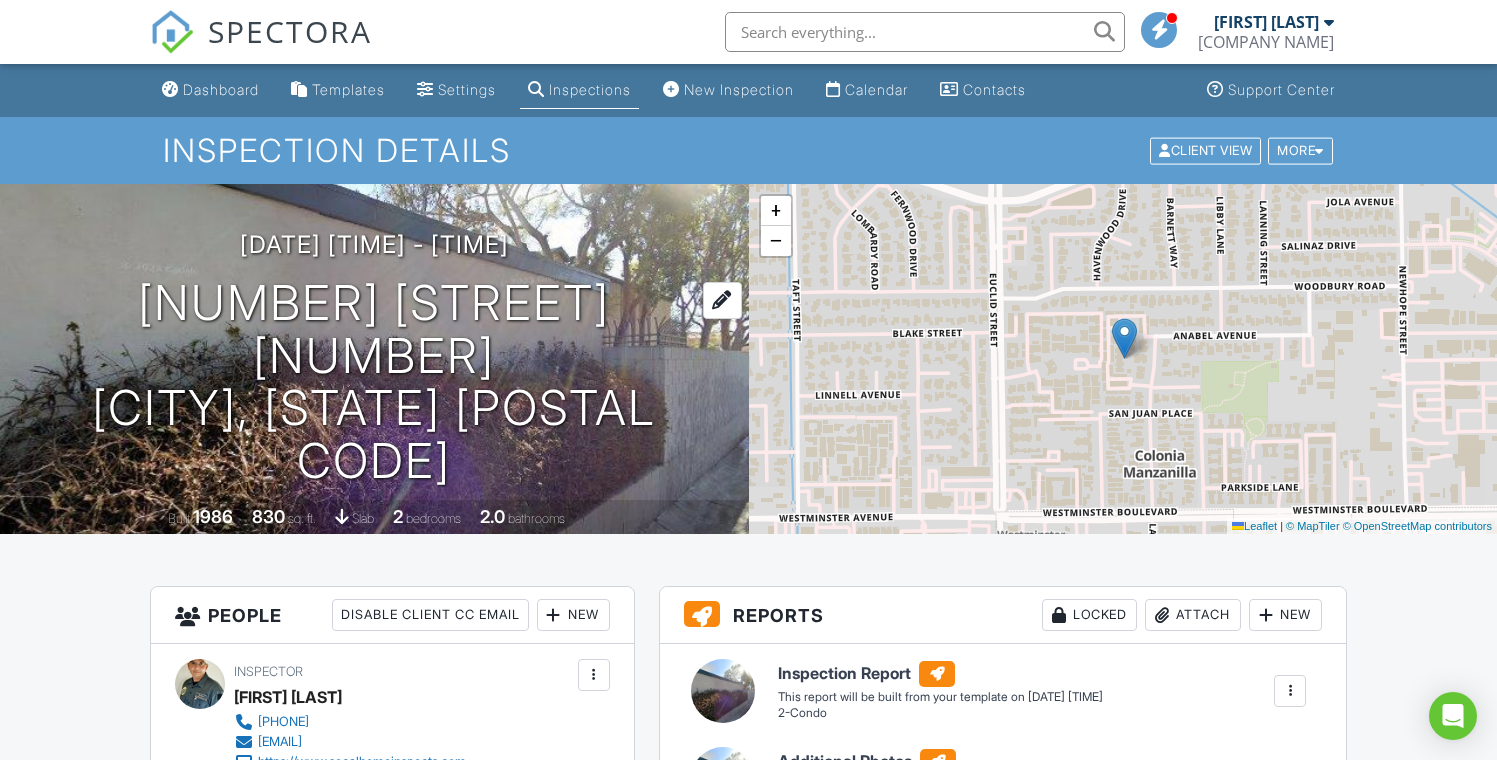 click on "13801 Shirley St. 14
Garden Grove, CA 92843" at bounding box center [374, 382] 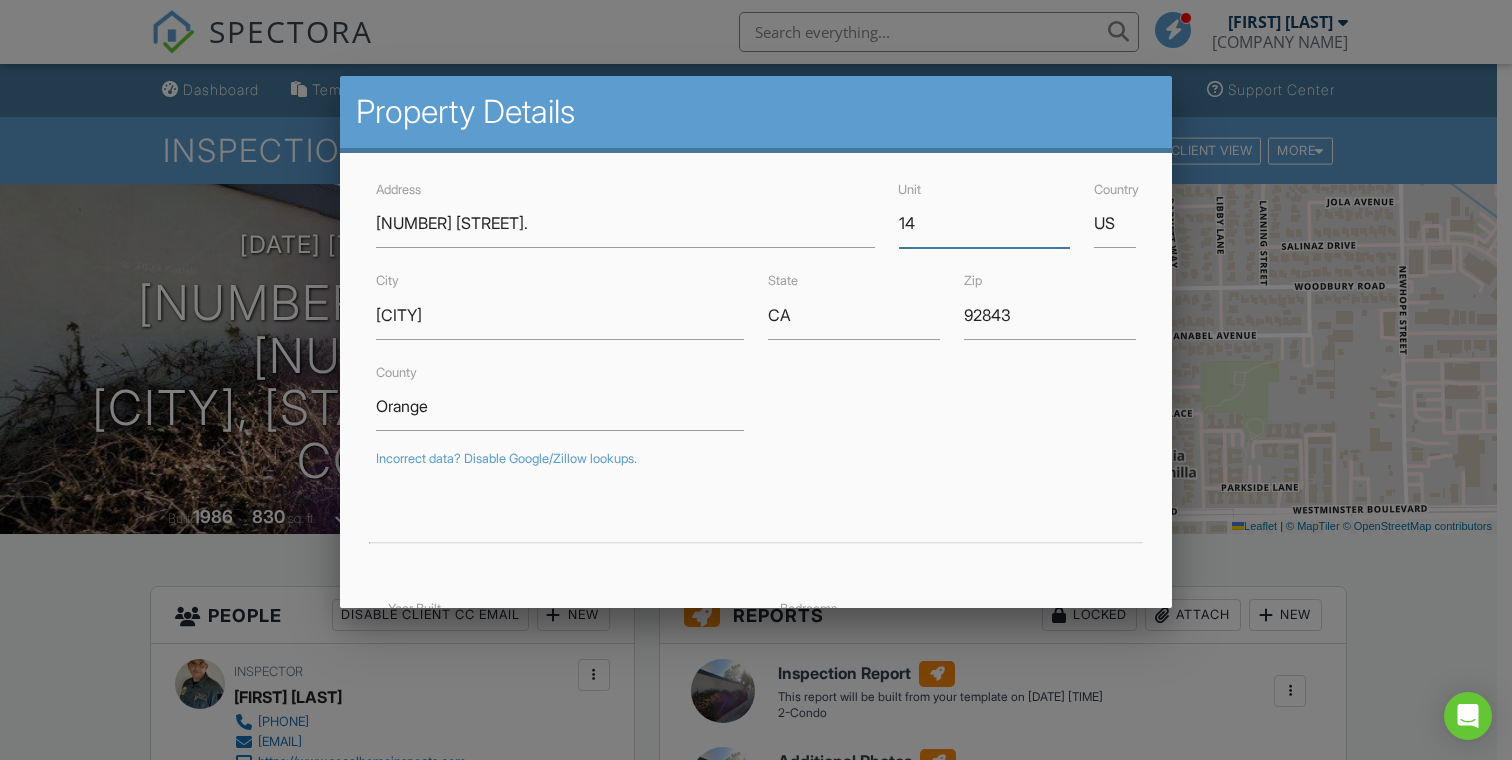 click on "14" at bounding box center [985, 223] 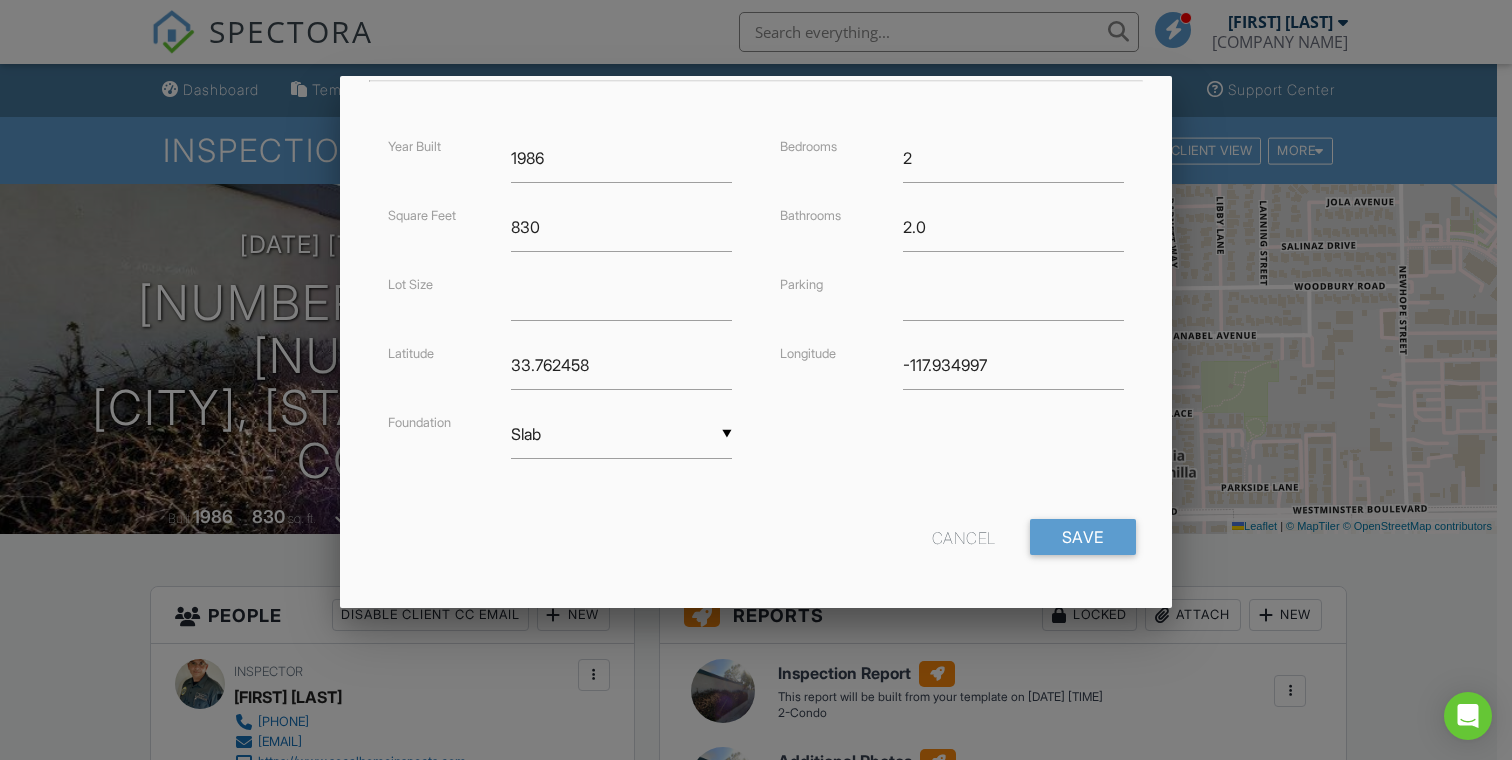 scroll, scrollTop: 467, scrollLeft: 0, axis: vertical 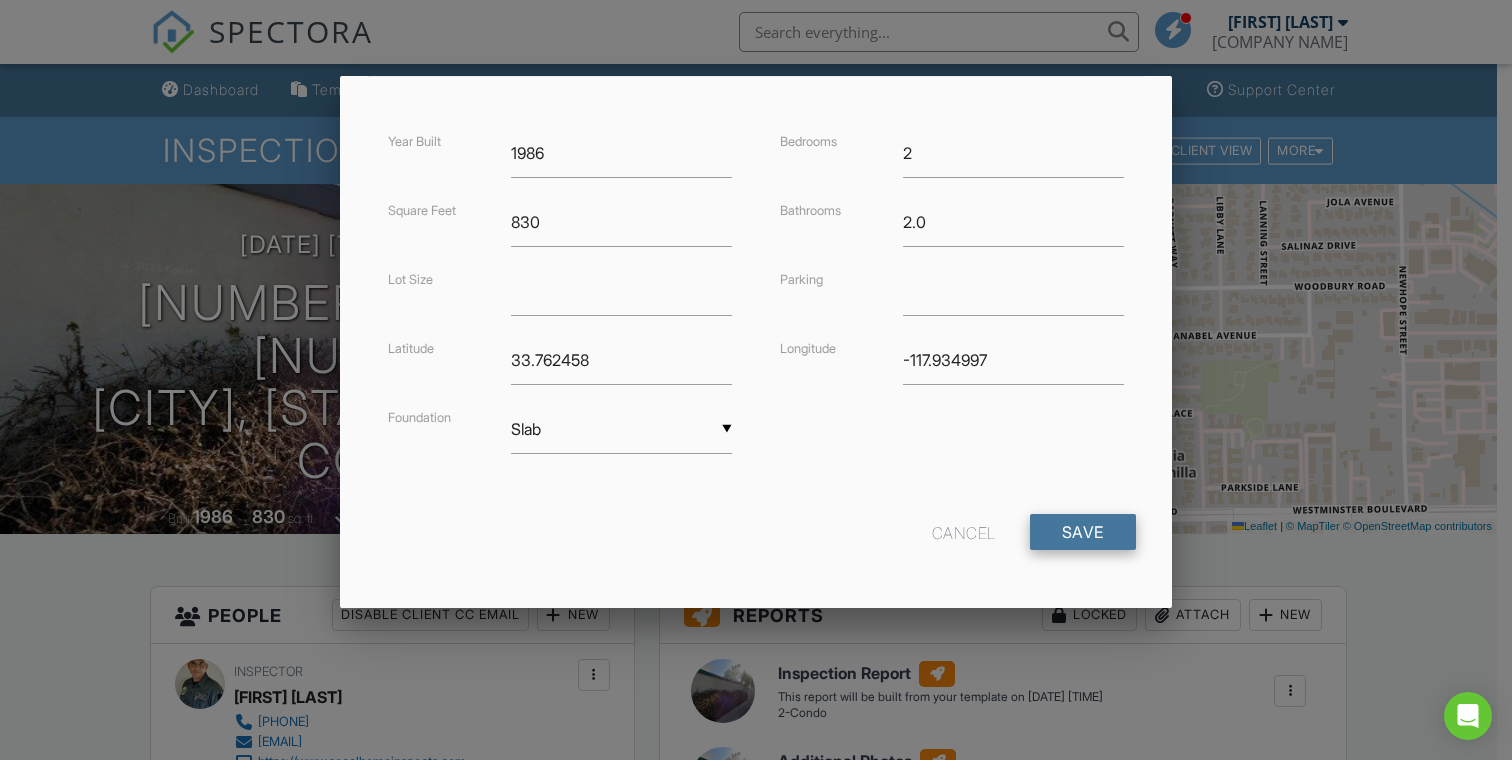 type on "#14" 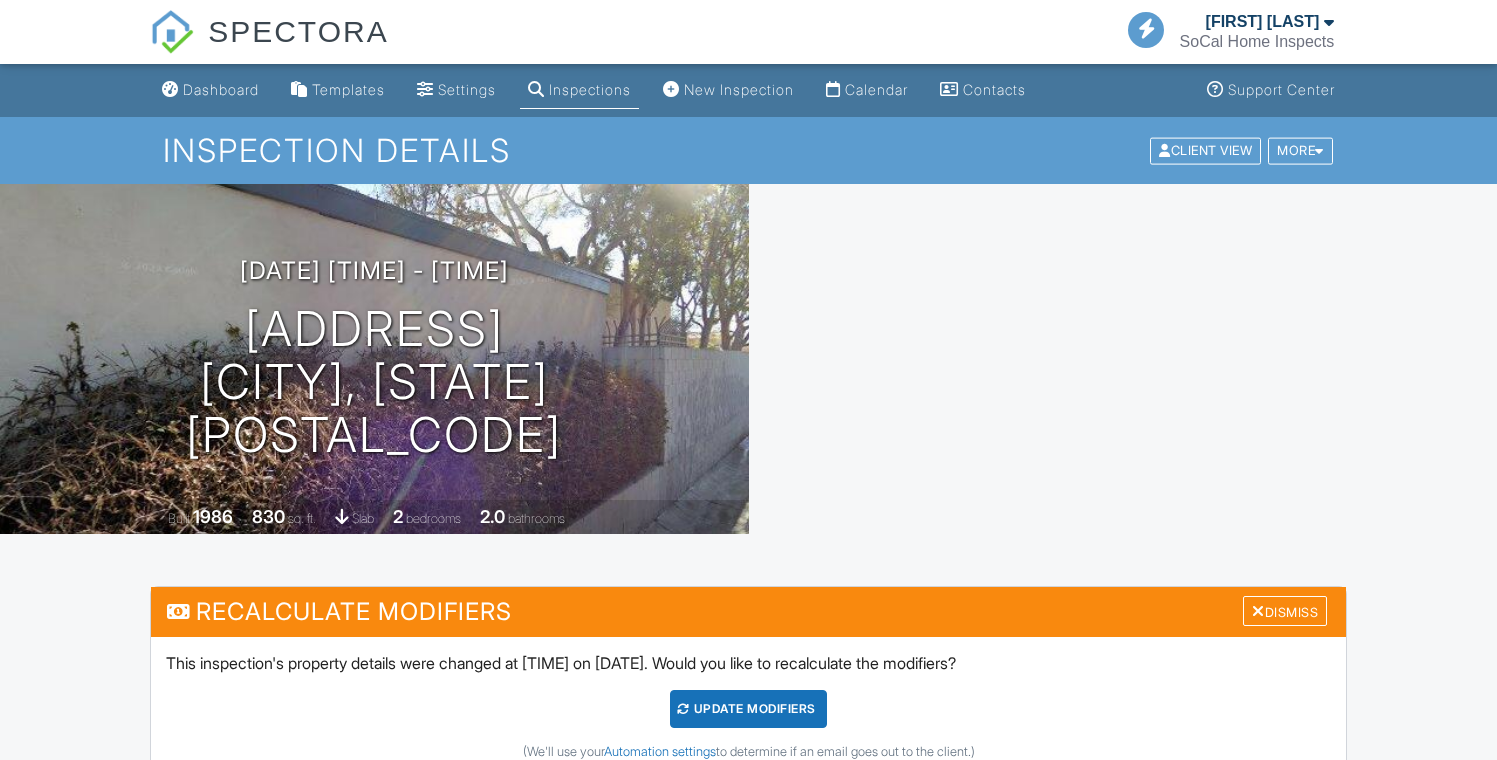 scroll, scrollTop: 0, scrollLeft: 0, axis: both 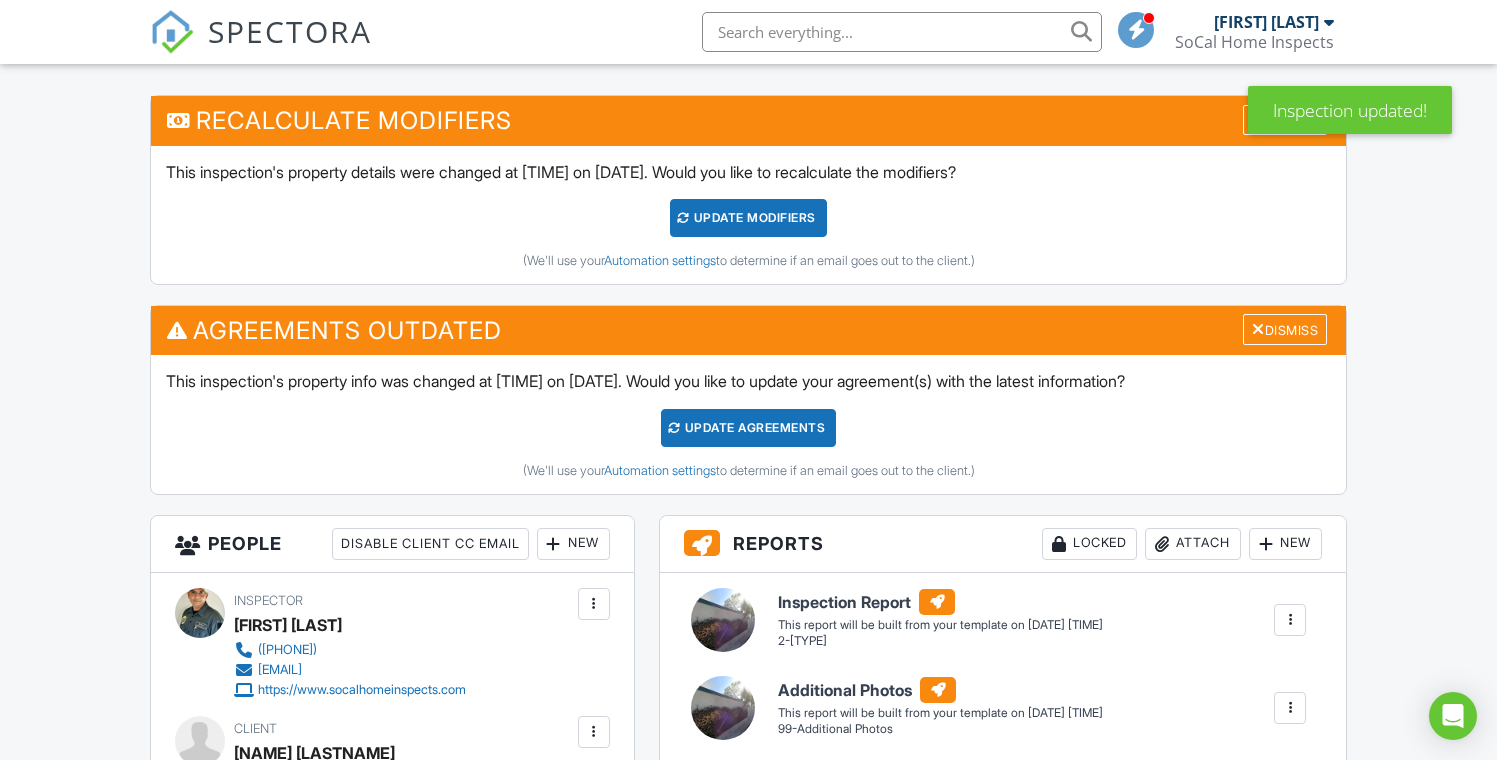 click on "Update Agreements" at bounding box center [748, 428] 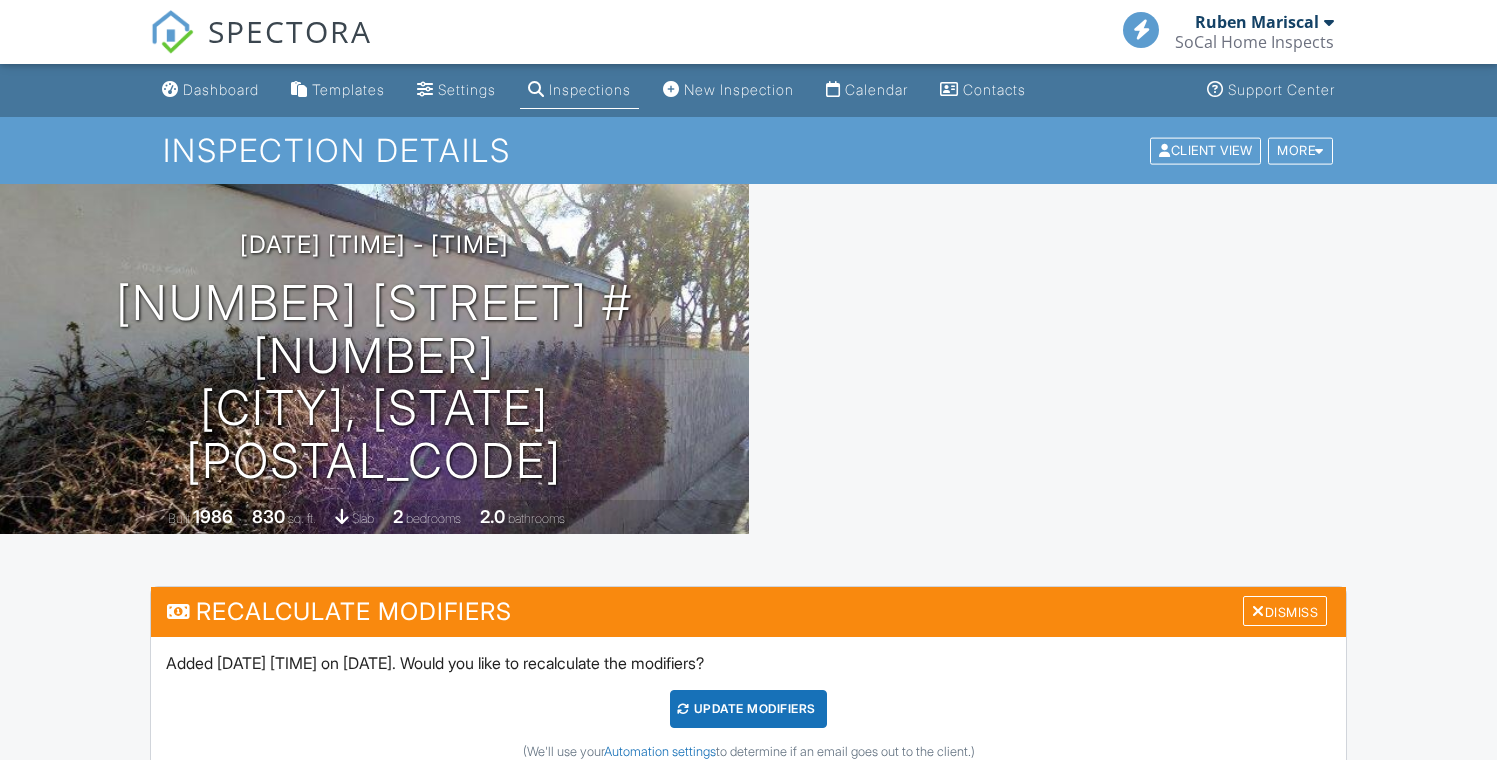 scroll, scrollTop: 0, scrollLeft: 0, axis: both 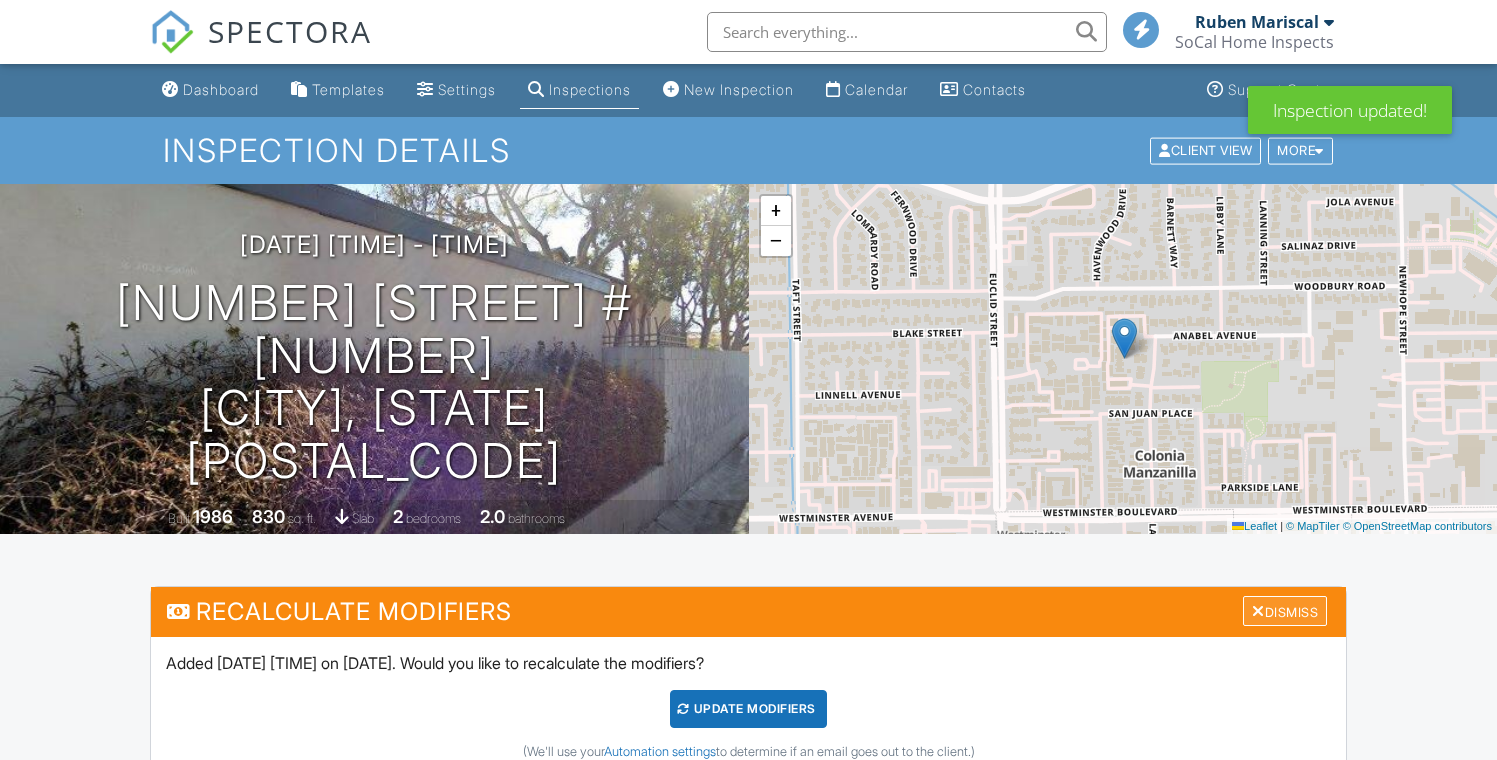 click on "Dismiss" at bounding box center [1285, 611] 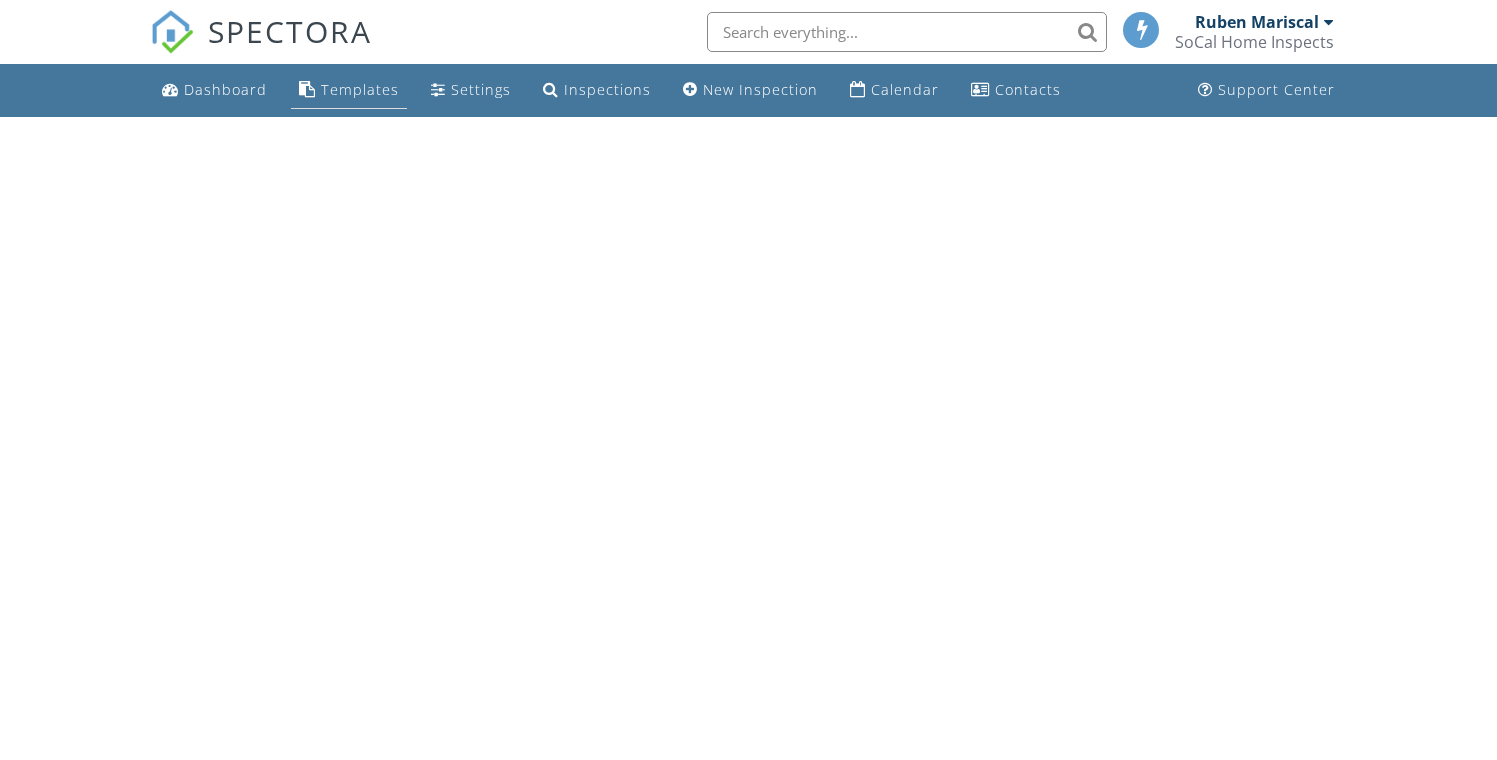 scroll, scrollTop: 0, scrollLeft: 0, axis: both 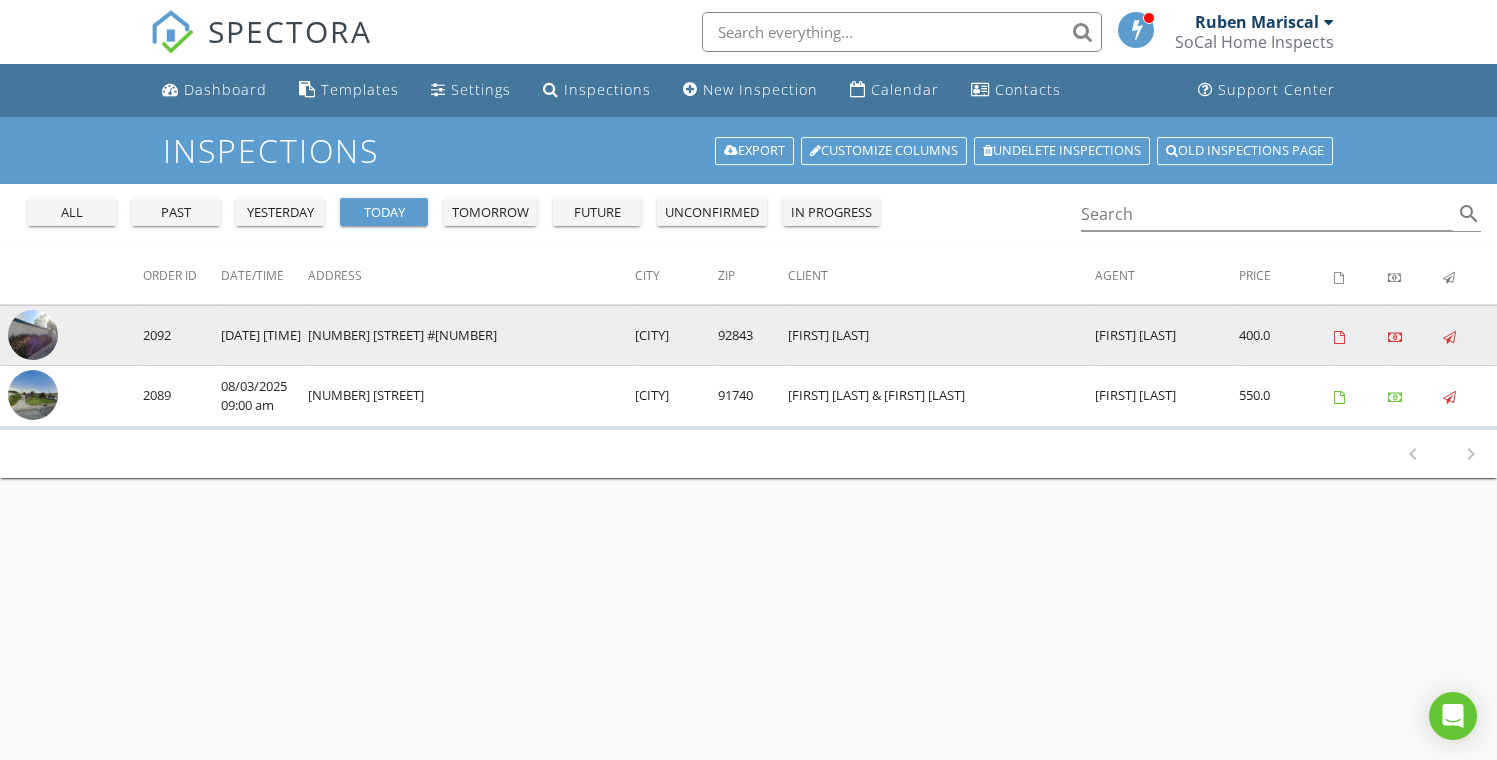 click on "[NUMBER] [STREET] #[NUMBER]" at bounding box center (471, 335) 